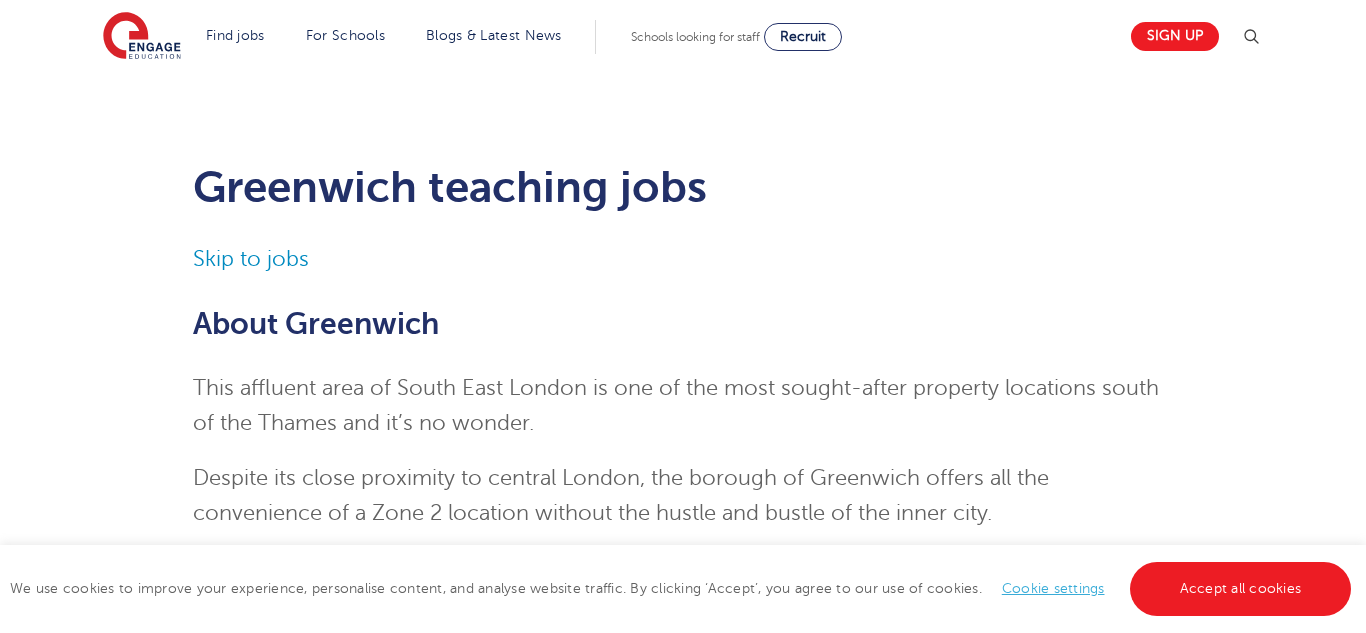 scroll, scrollTop: 0, scrollLeft: 0, axis: both 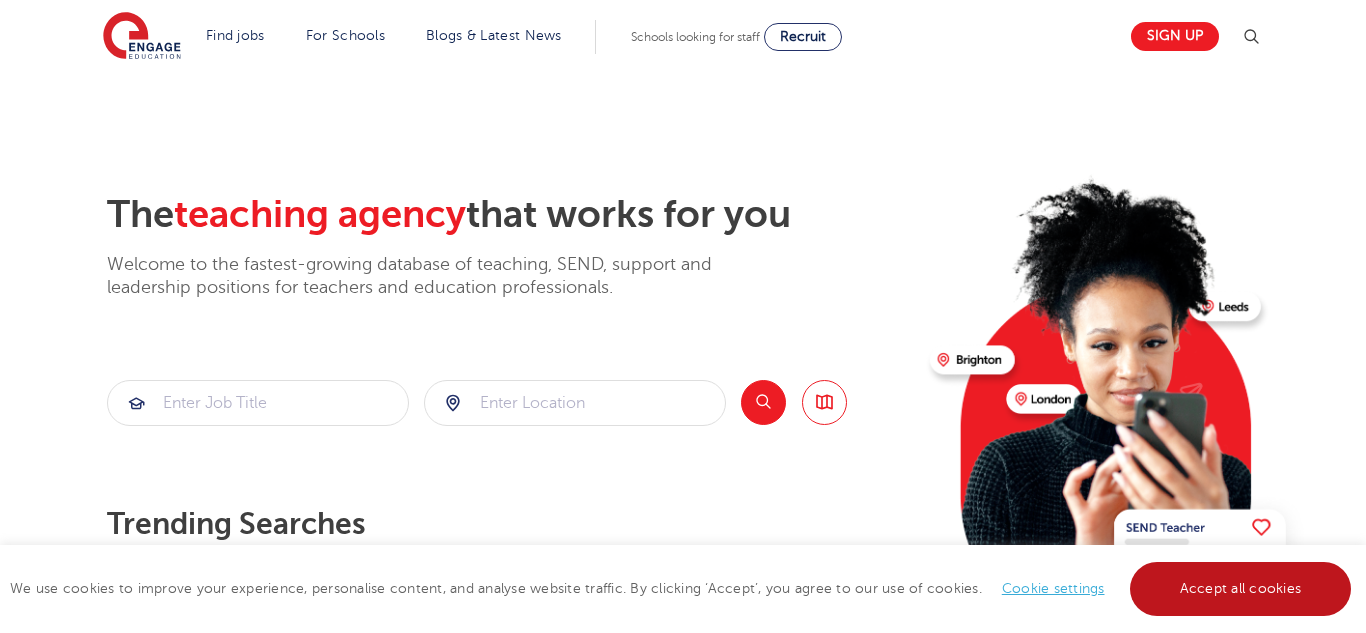 click on "Accept all cookies" at bounding box center (1241, 589) 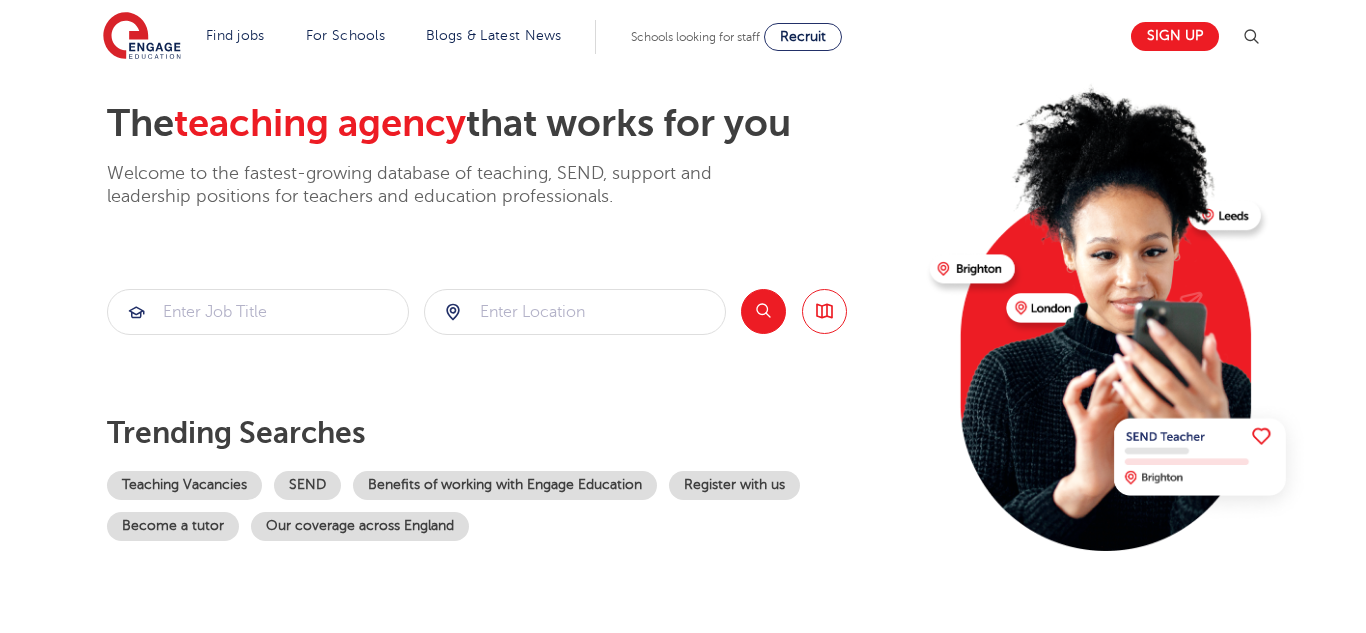 scroll, scrollTop: 166, scrollLeft: 0, axis: vertical 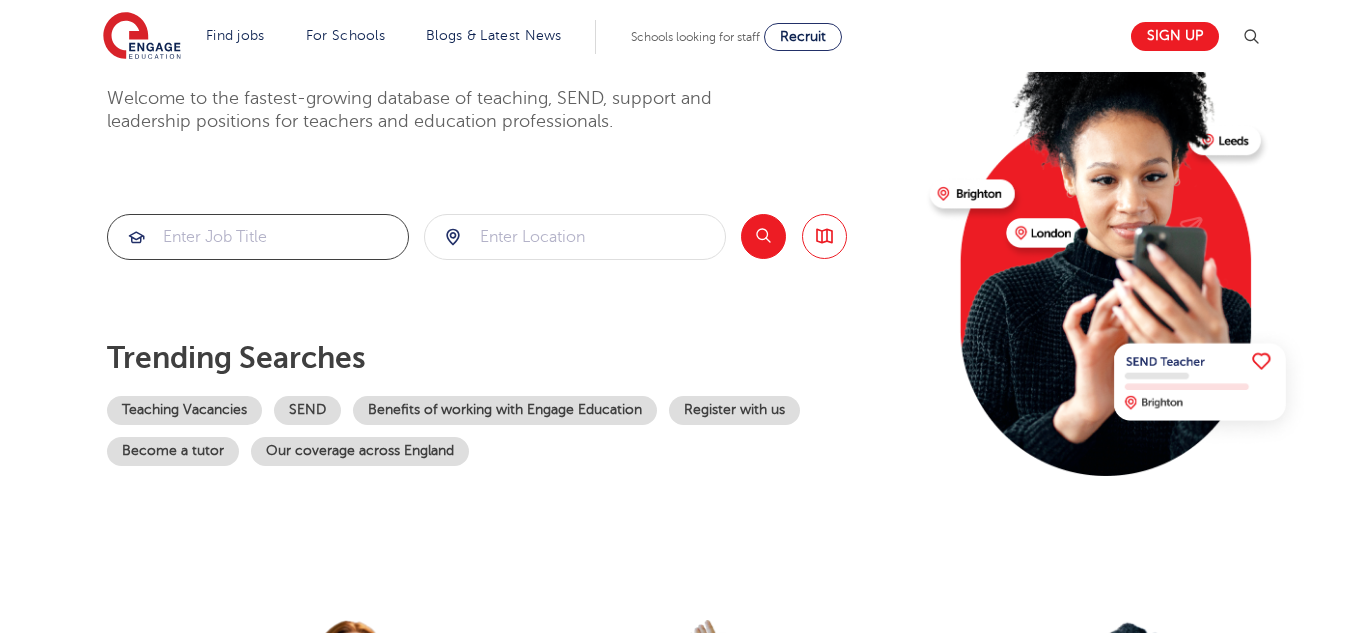 click at bounding box center (258, 237) 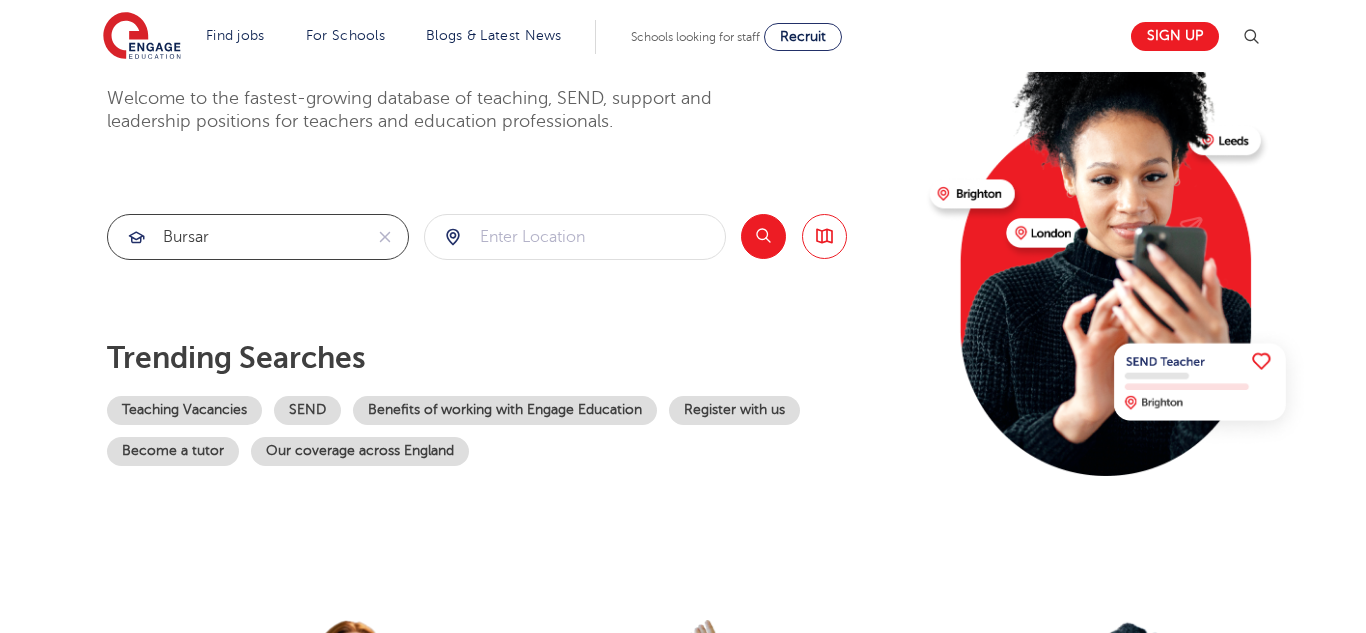 type on "bursar" 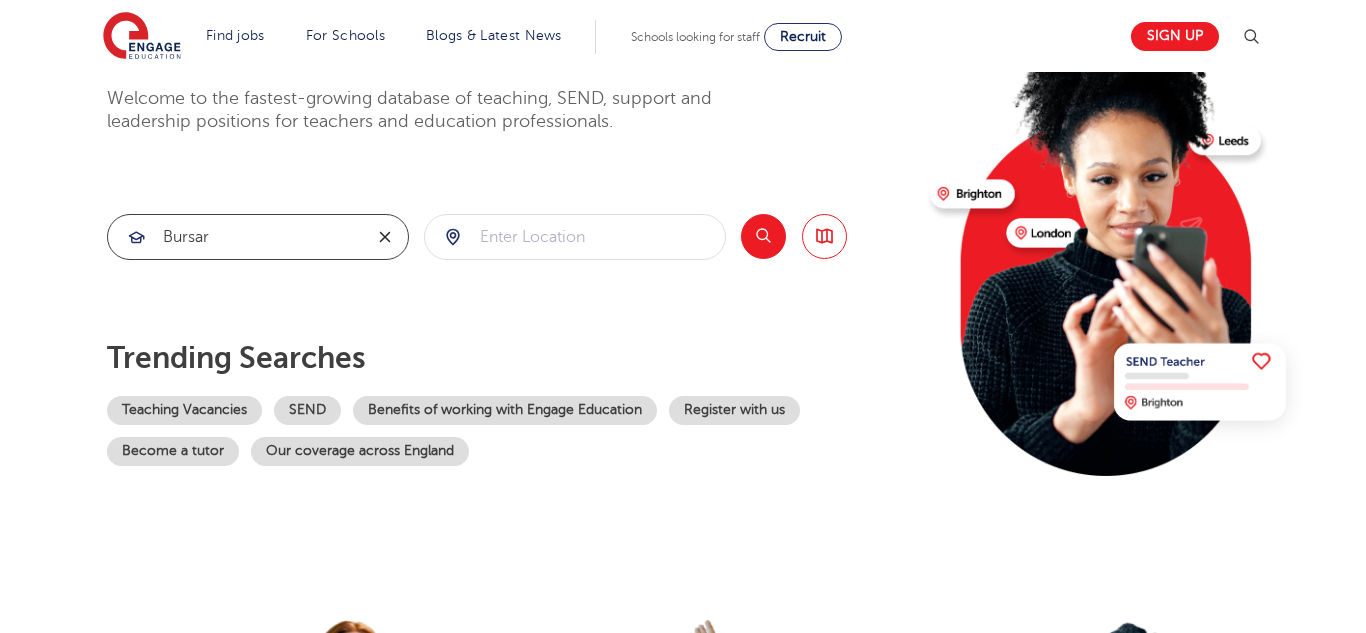 type 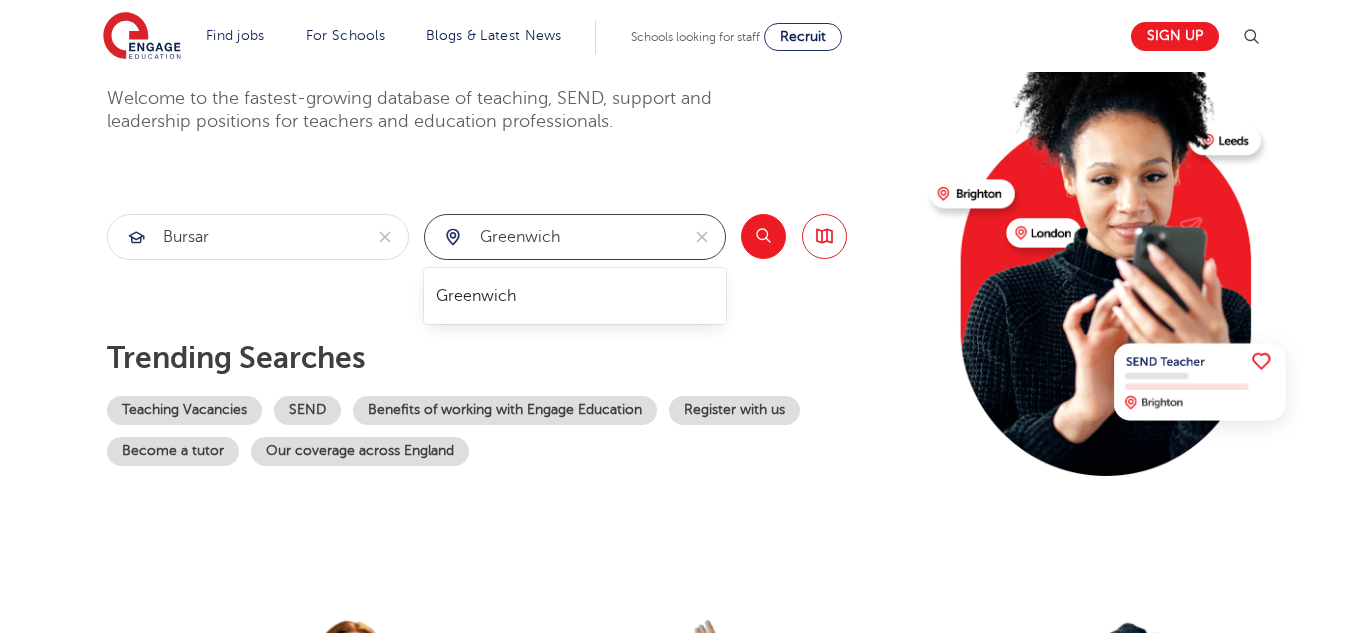 type on "greenwich" 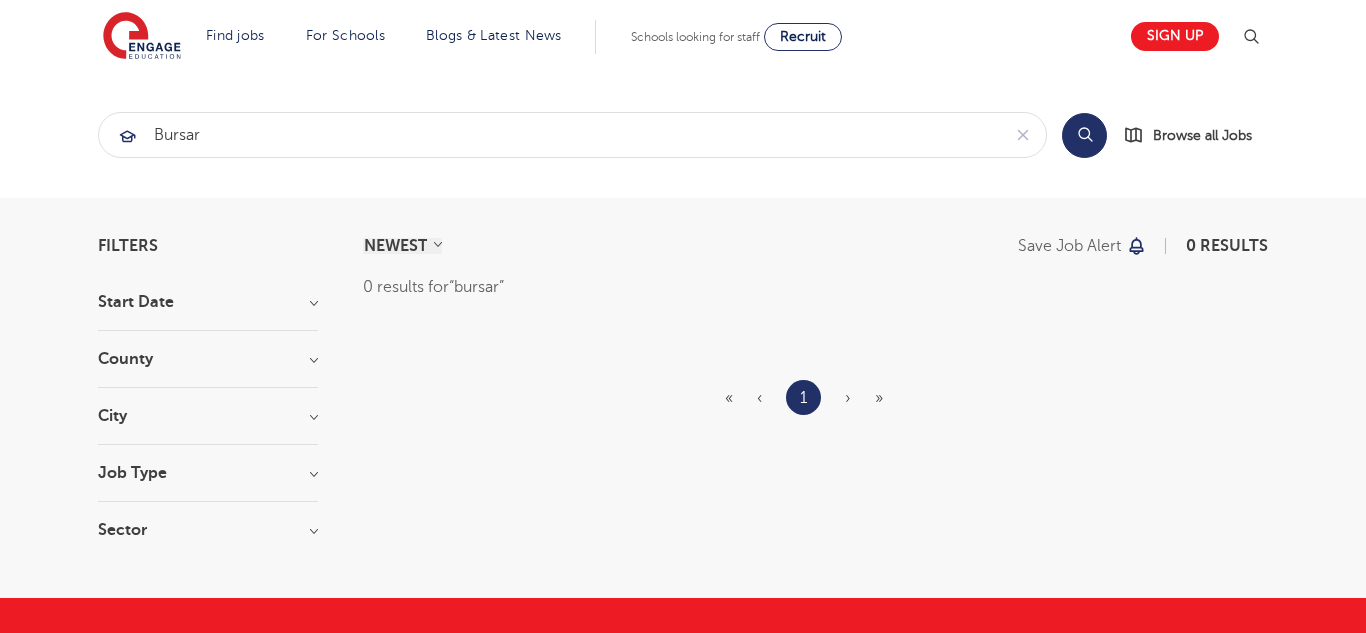 scroll, scrollTop: 0, scrollLeft: 0, axis: both 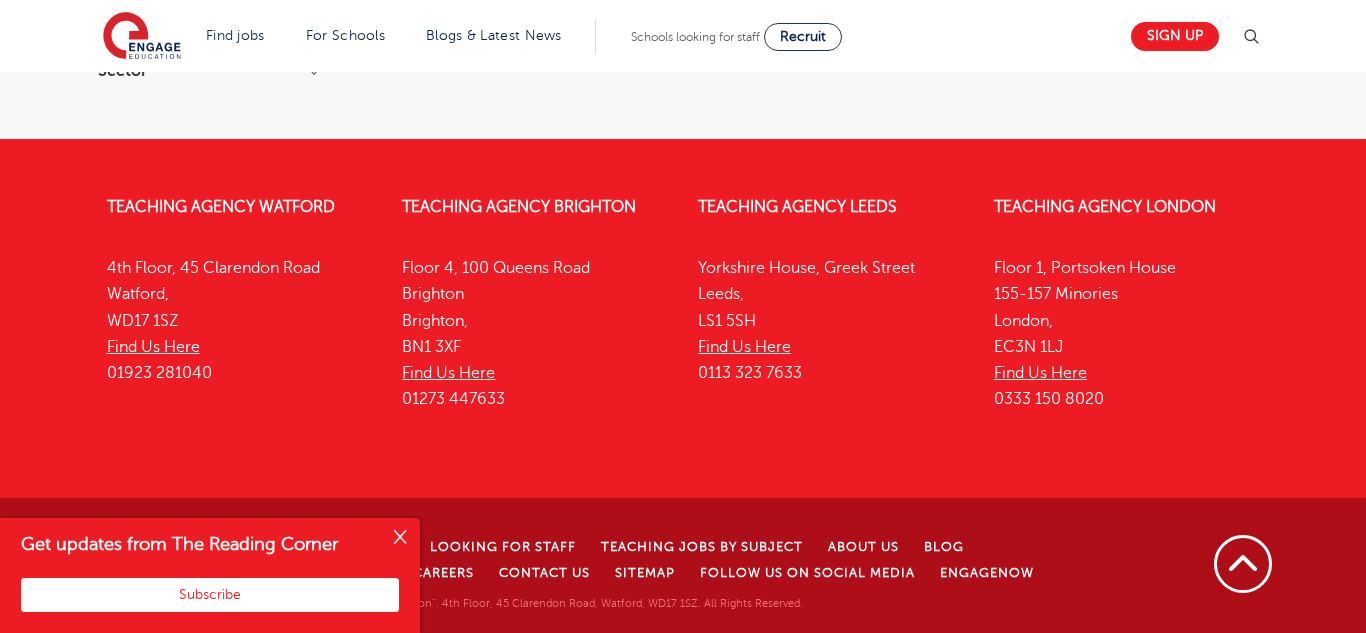 click at bounding box center [400, 538] 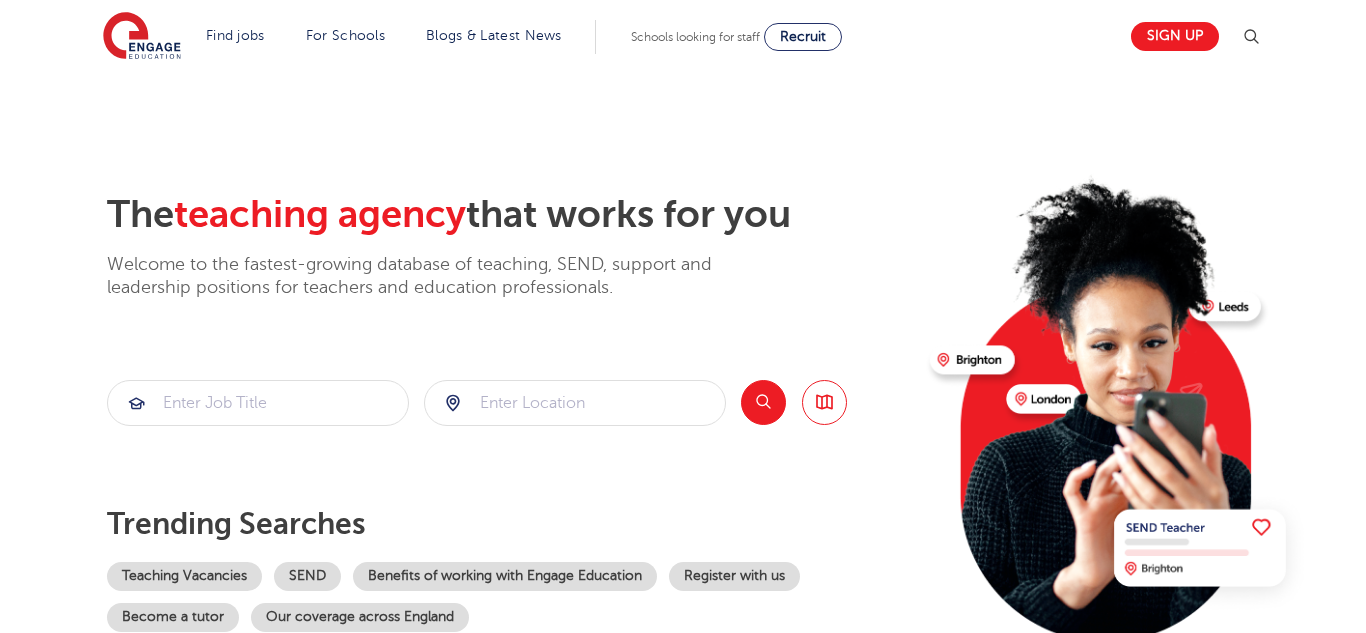 scroll, scrollTop: 0, scrollLeft: 0, axis: both 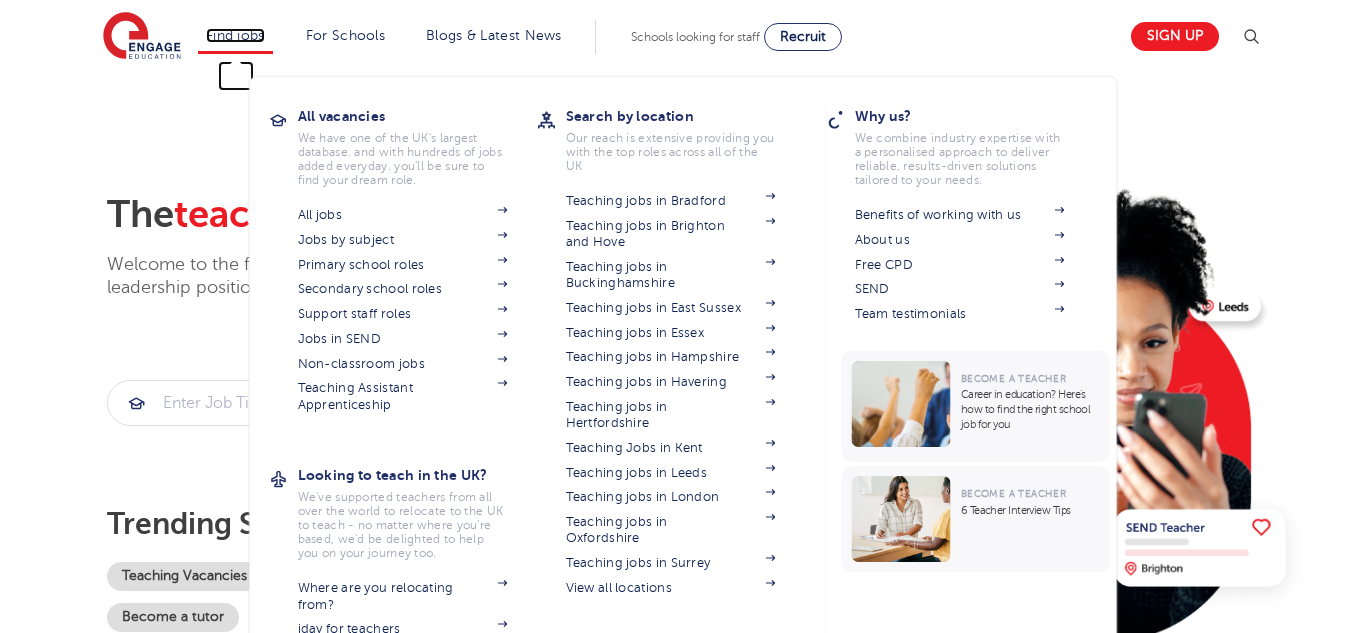 click on "Find jobs" at bounding box center [235, 35] 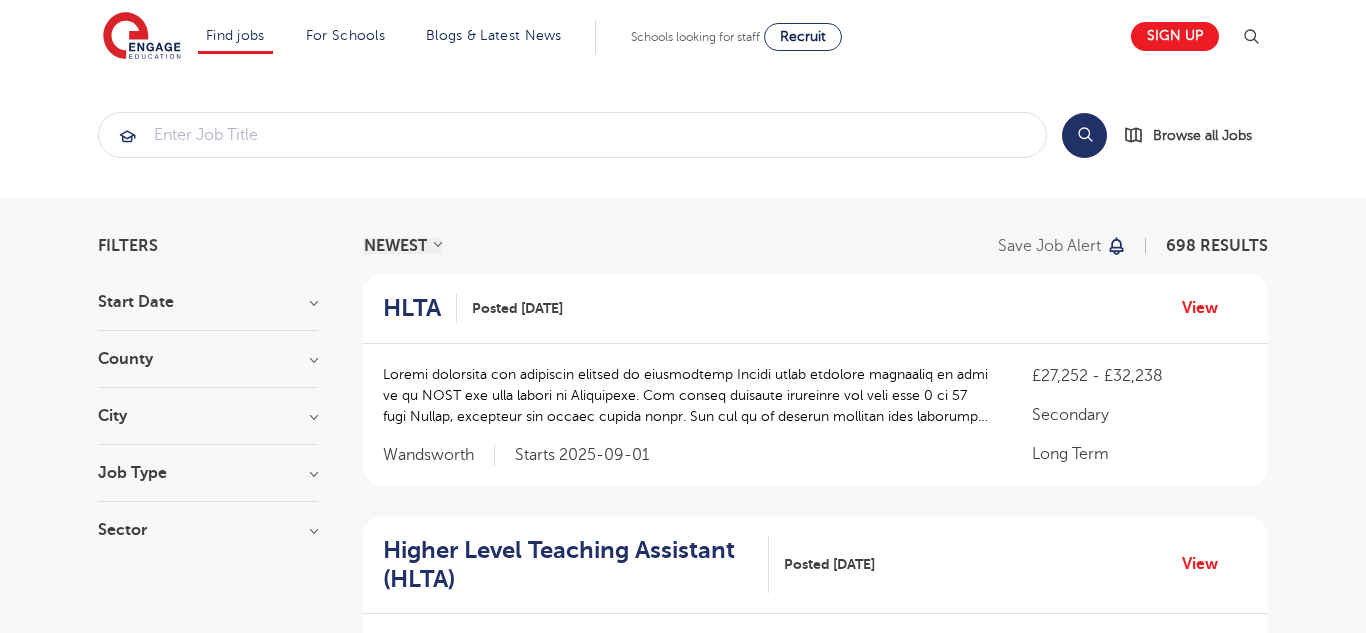 scroll, scrollTop: 0, scrollLeft: 0, axis: both 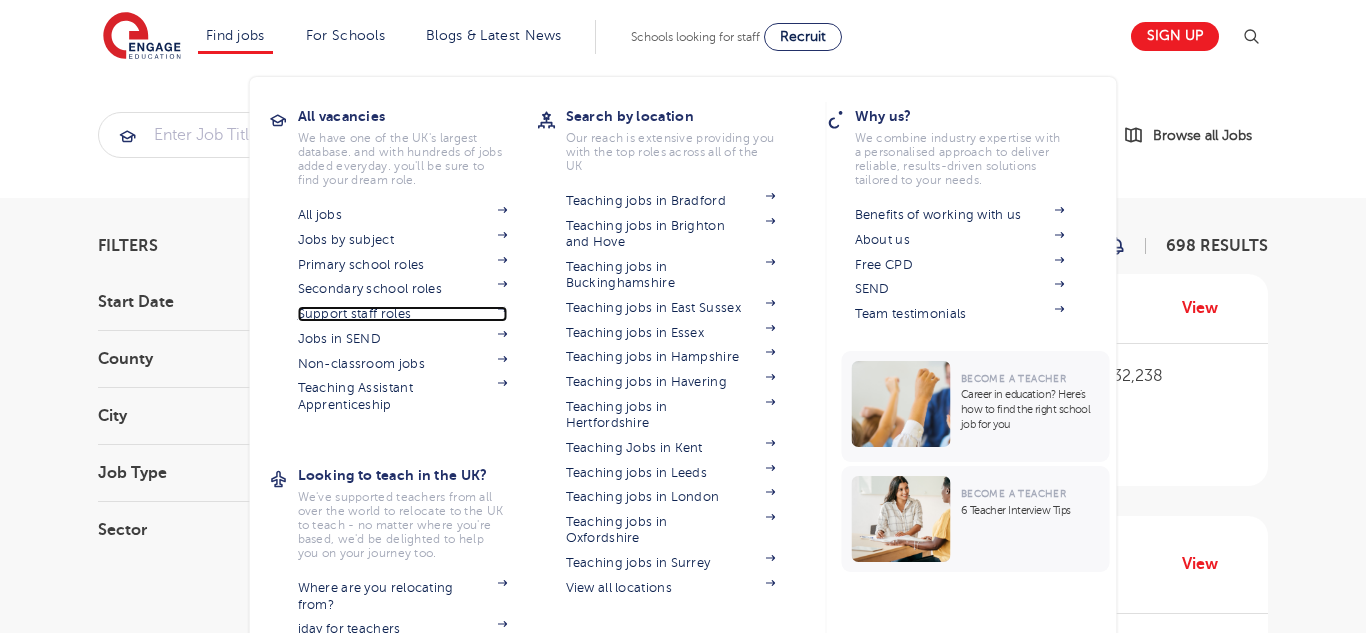 click on "Support staff roles" at bounding box center (403, 314) 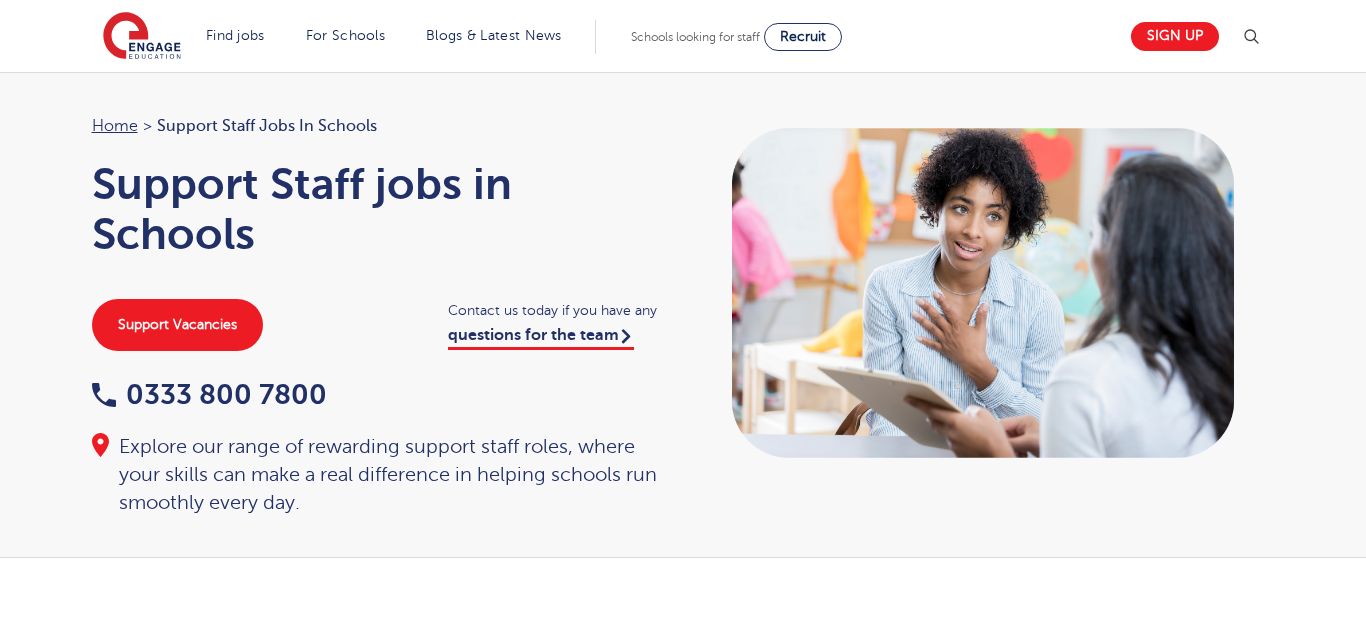 scroll, scrollTop: 0, scrollLeft: 0, axis: both 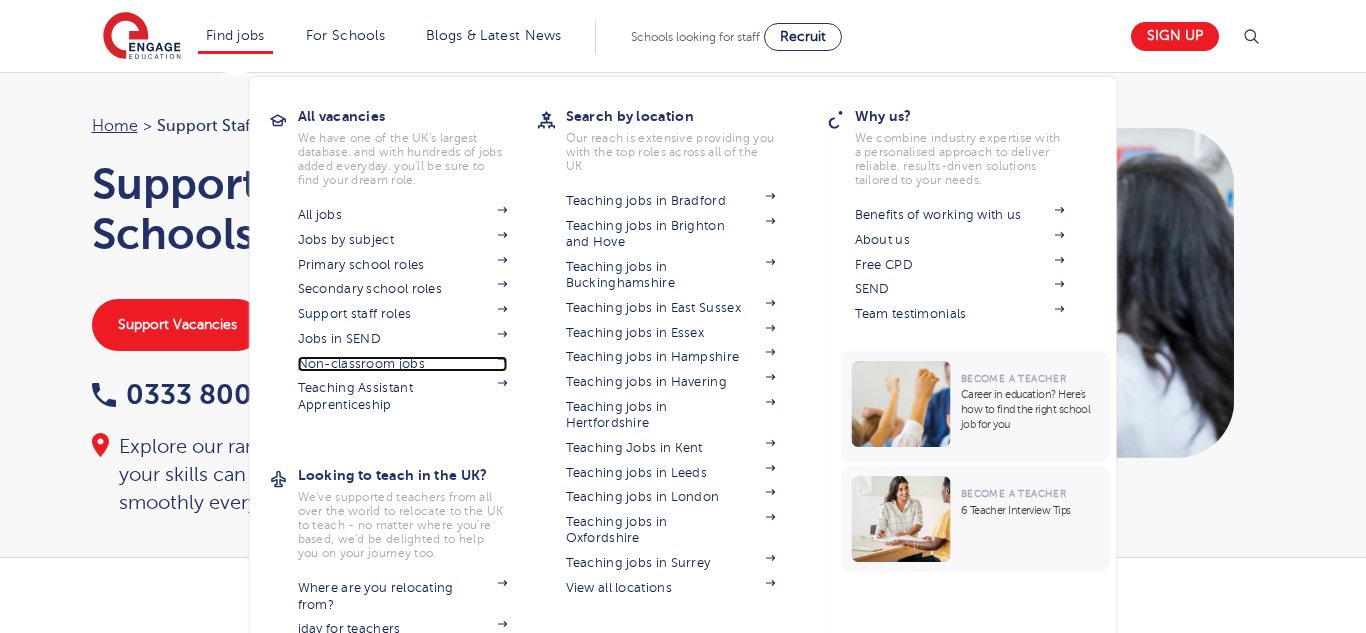 click on "Non-classroom jobs" at bounding box center [403, 364] 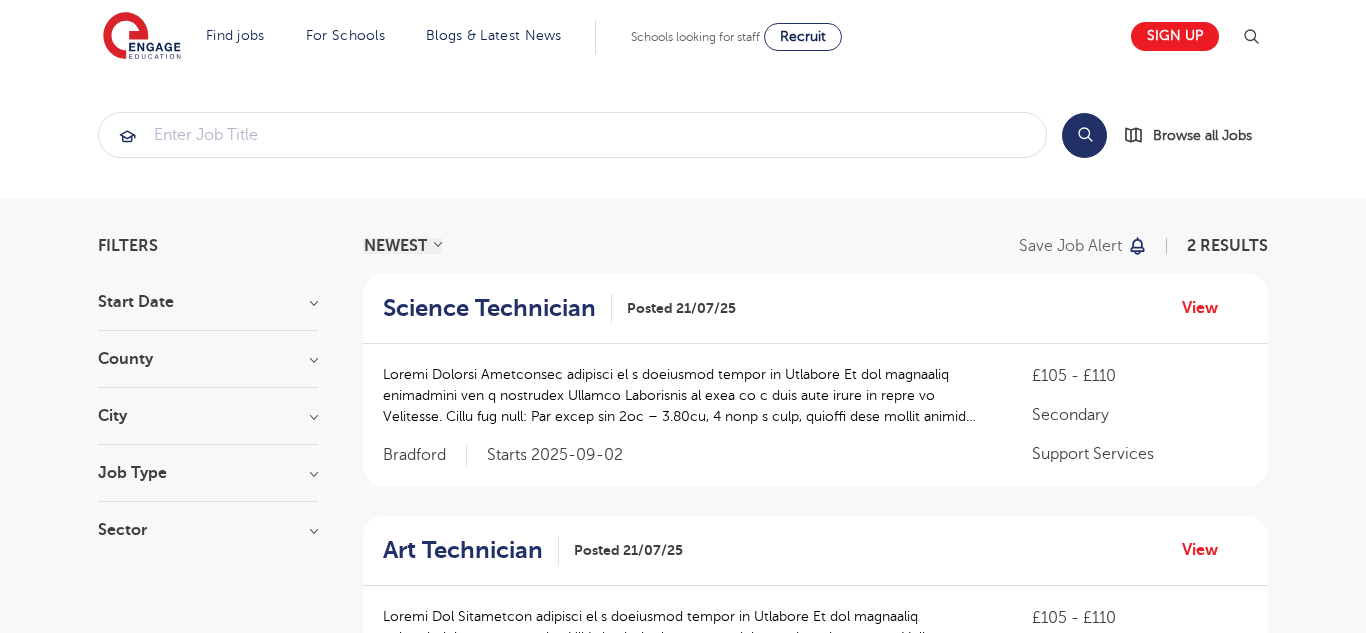 scroll, scrollTop: 0, scrollLeft: 0, axis: both 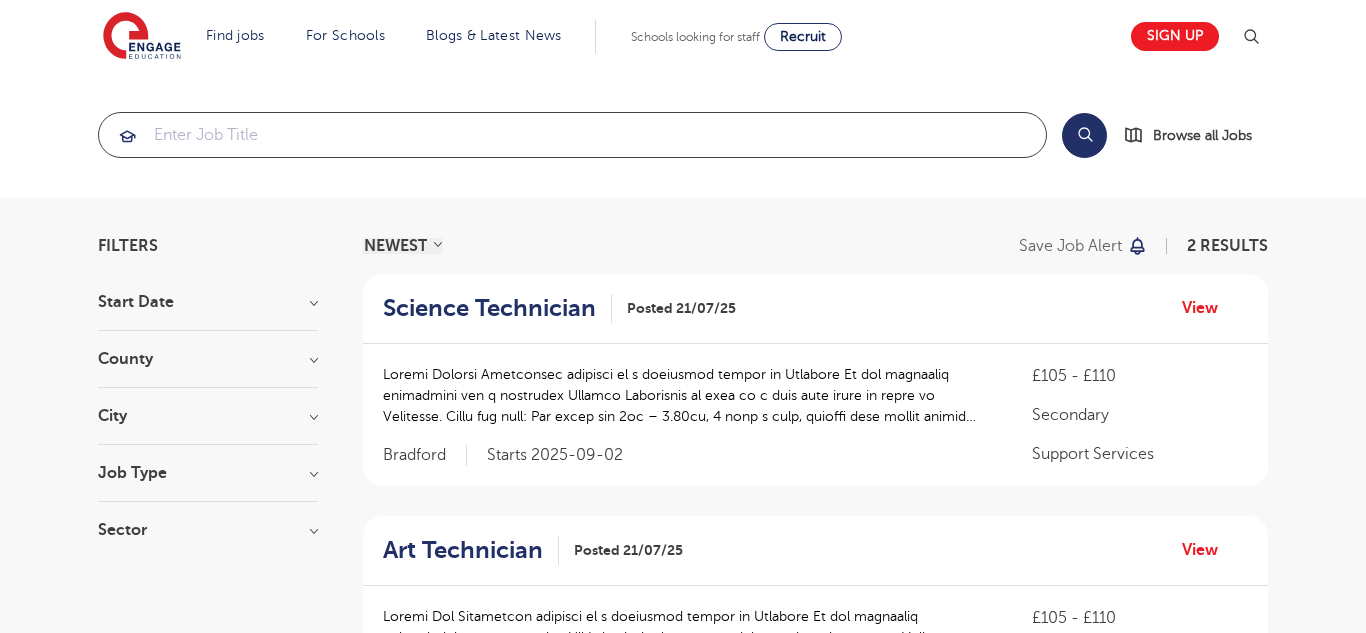 click at bounding box center (572, 135) 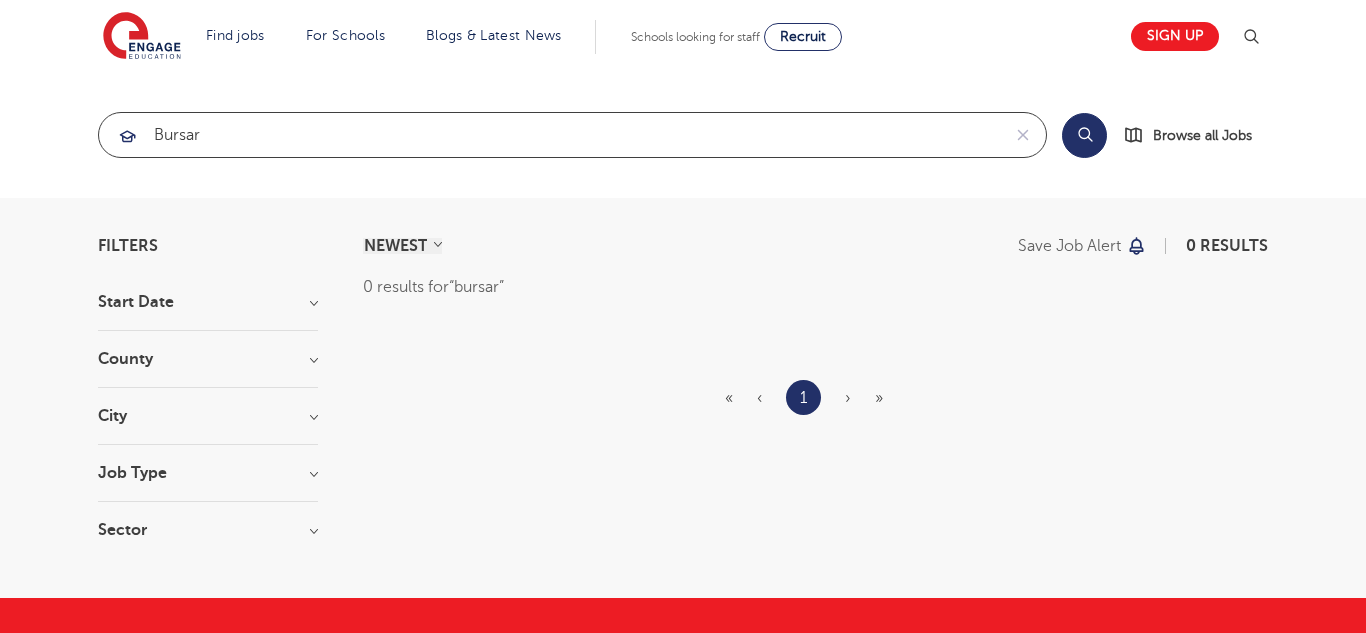 type on "bursar" 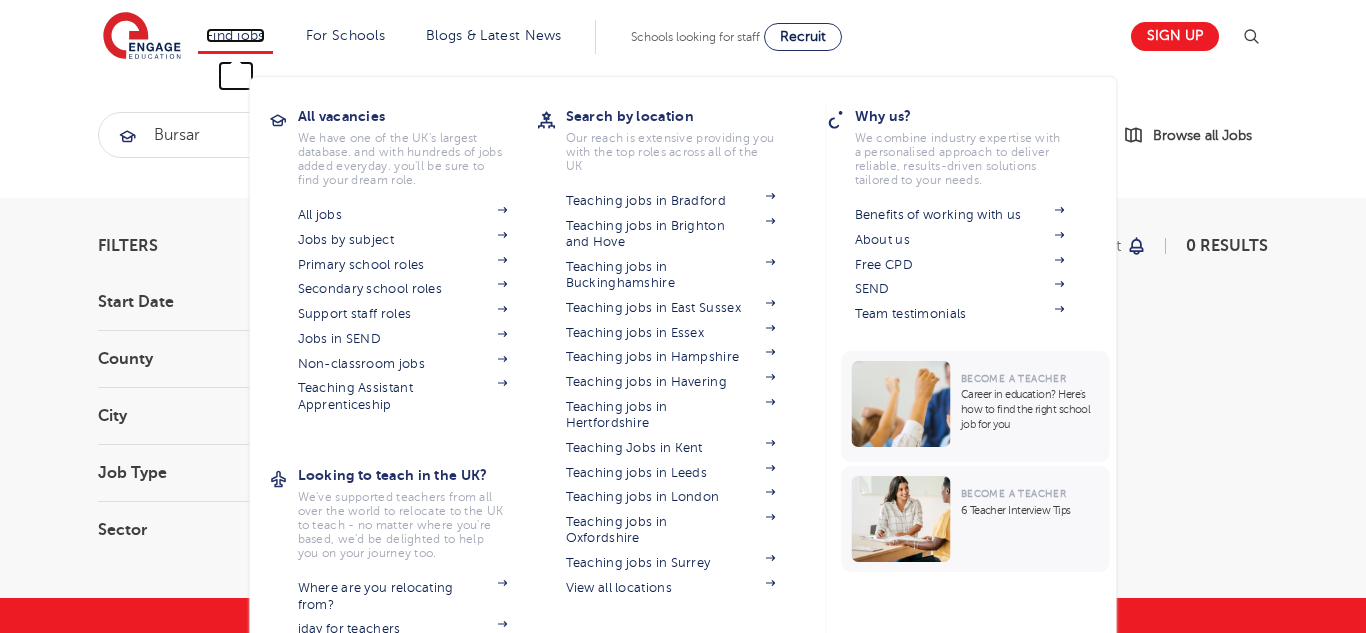 click on "Find jobs" at bounding box center (235, 35) 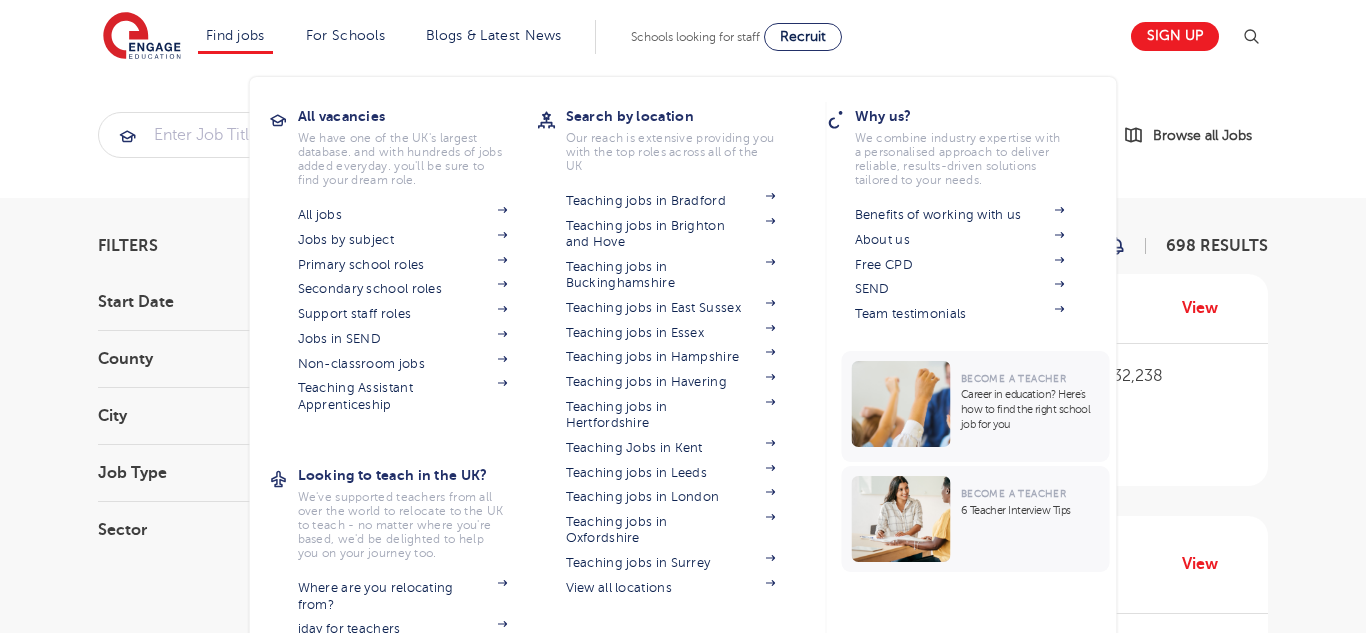 scroll, scrollTop: 0, scrollLeft: 0, axis: both 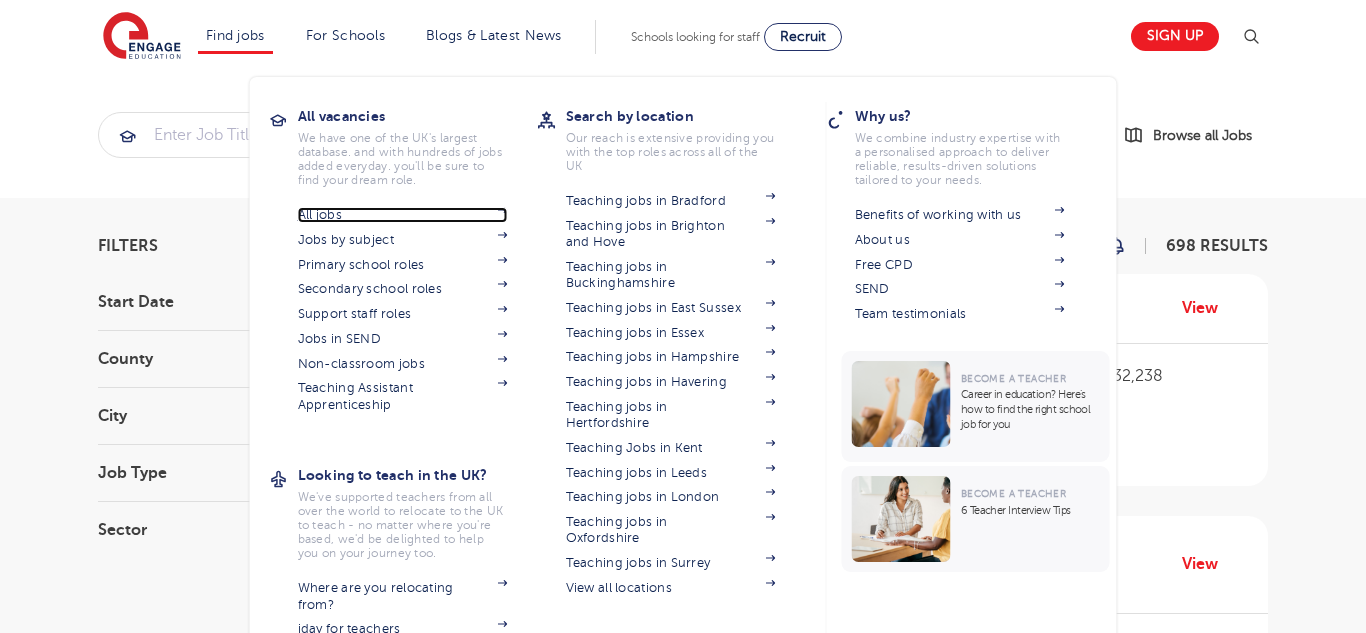 click on "All jobs" at bounding box center (403, 215) 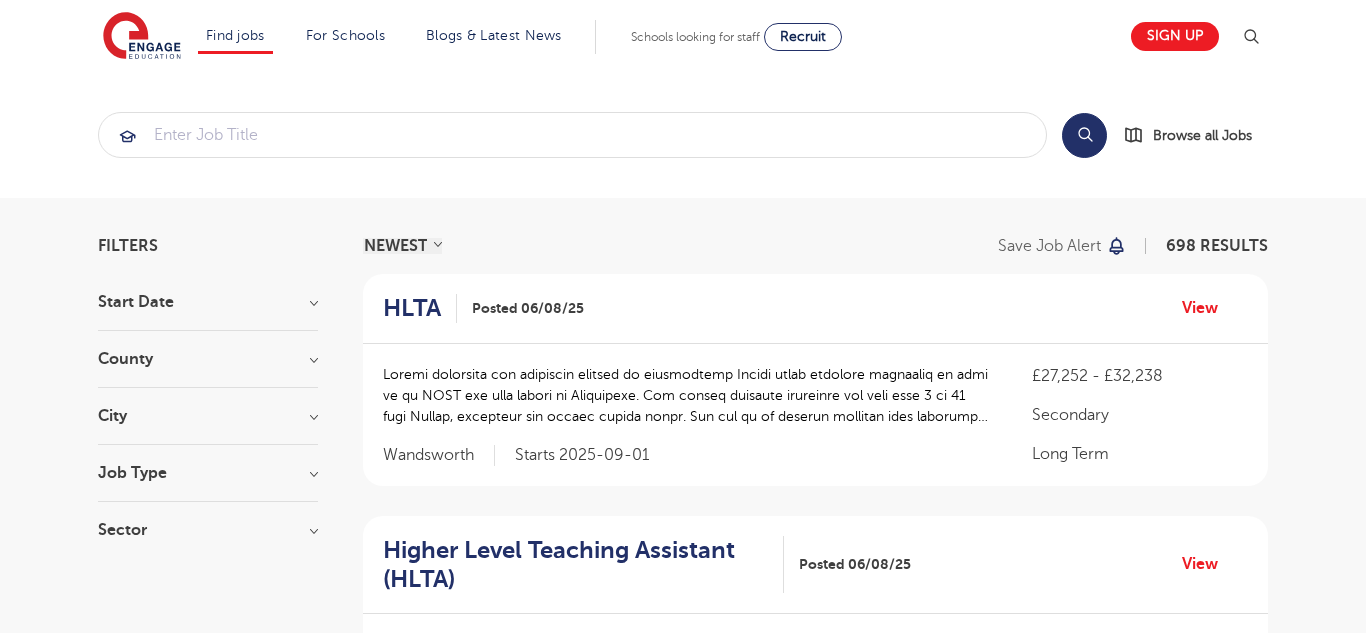 scroll, scrollTop: 0, scrollLeft: 0, axis: both 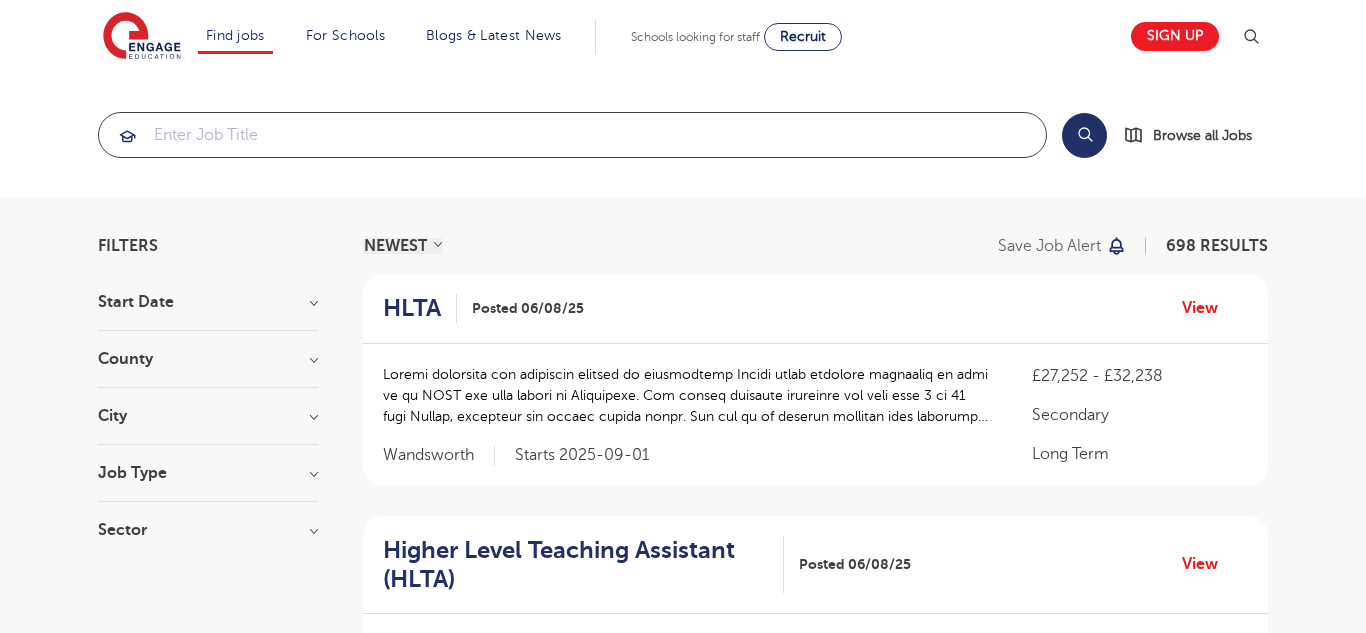 click at bounding box center (572, 135) 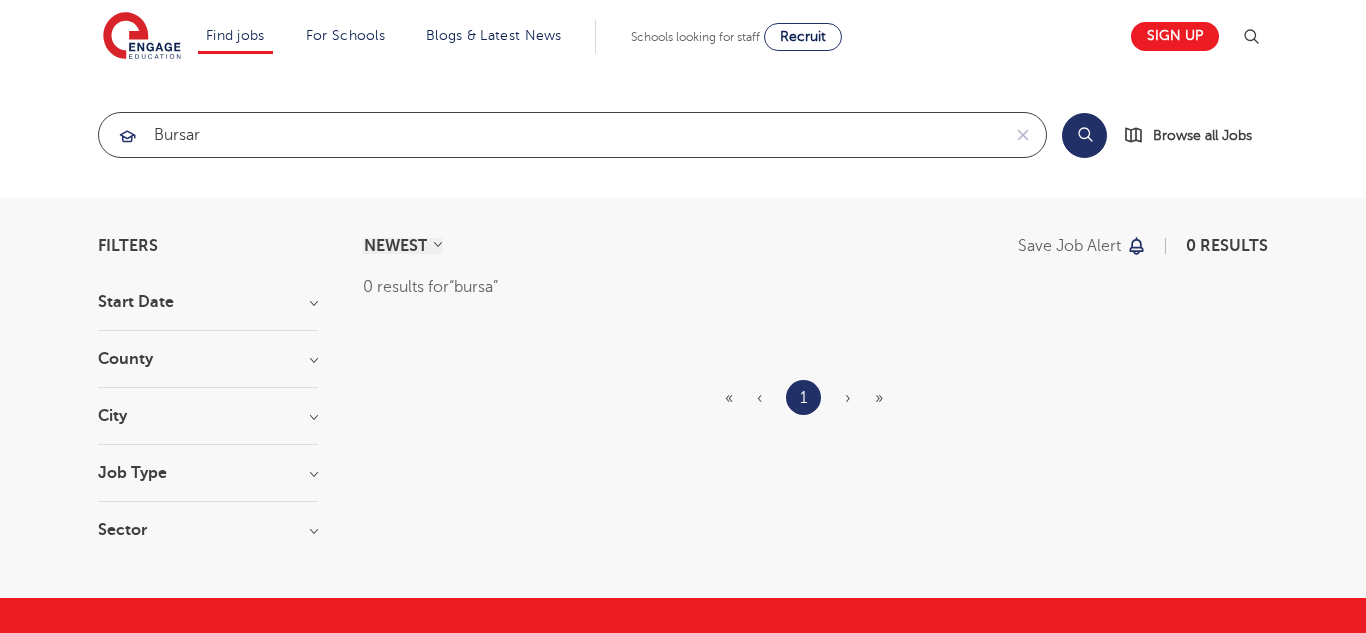 click at bounding box center [0, 0] 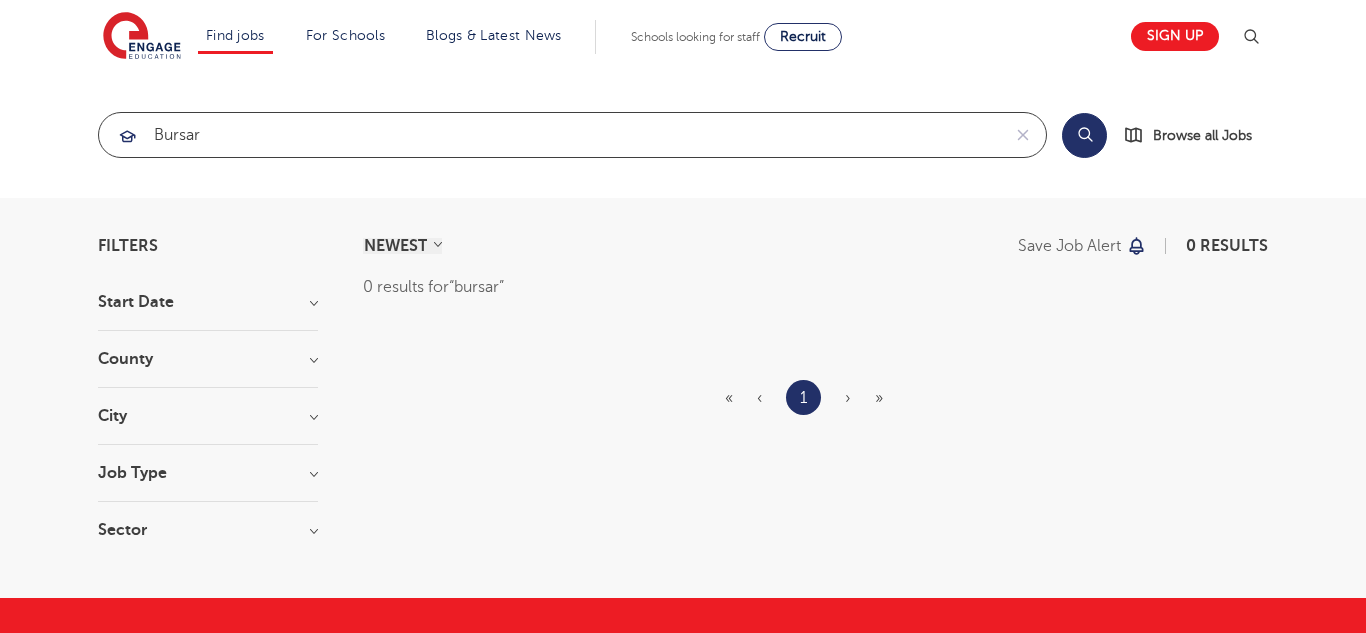 drag, startPoint x: 322, startPoint y: 141, endPoint x: 0, endPoint y: 105, distance: 324.00616 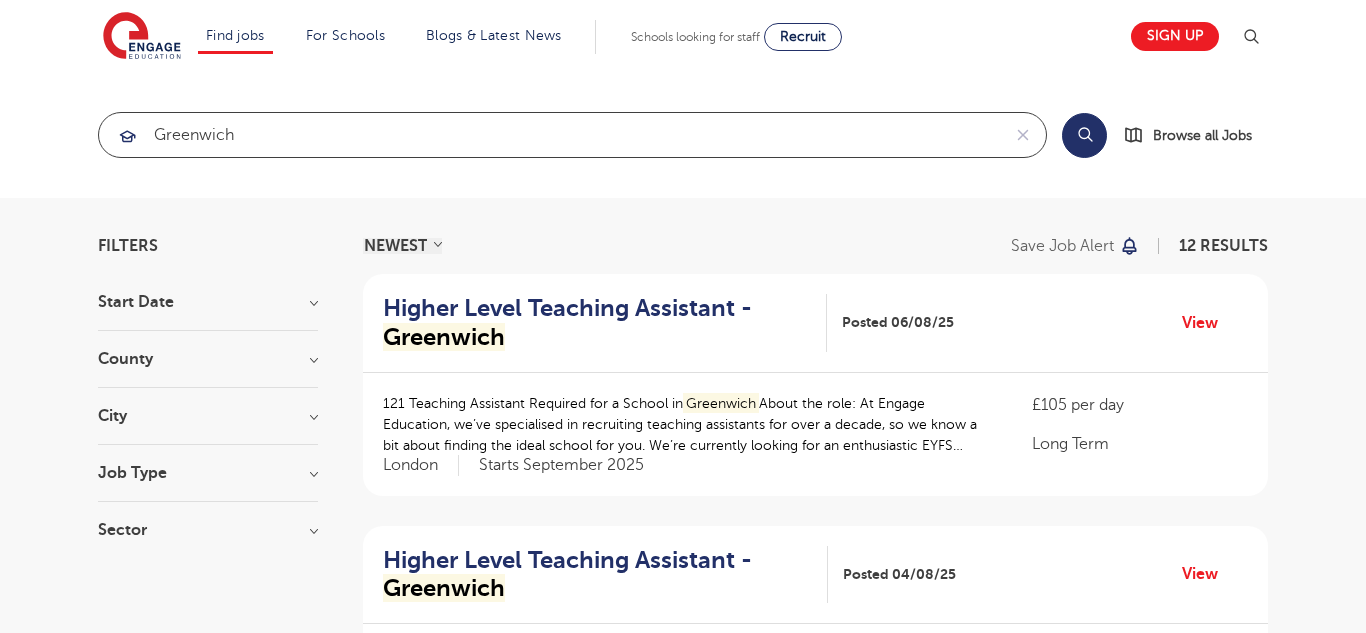 type on "greenwich" 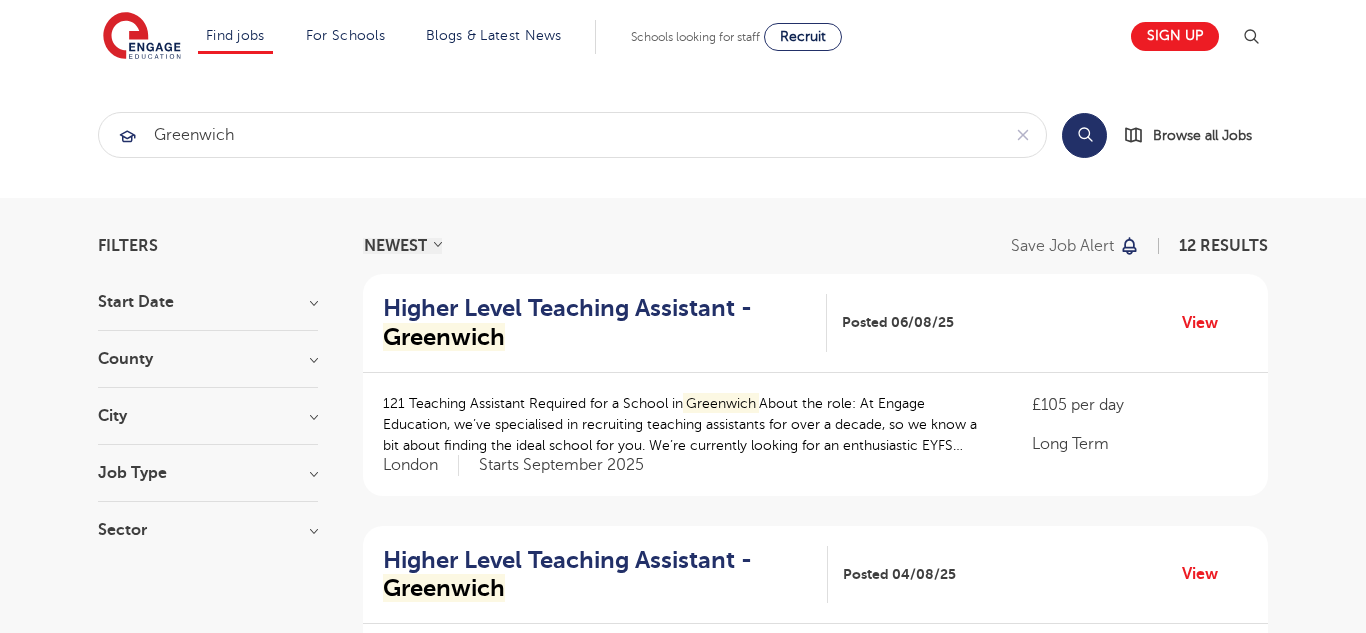click on "Filters Start Date     September   1   Show more County     [STATE]   11       Greenwich   1   Show more City     Greenwich   12   Show more Job Type     Long Term   1   Sector     Long Term   11       All Through   1   Show more
Cancel
View Results
NEWEST OLDEST
Save job alert
12 RESULTS
Higher Level Teaching Assistant -  Greenwich
Posted 06/08/25
View
121 Teaching Assistant Required for a School in  Greenwich Greenwich
£105 per day
Long Term
«" at bounding box center [683, 1606] 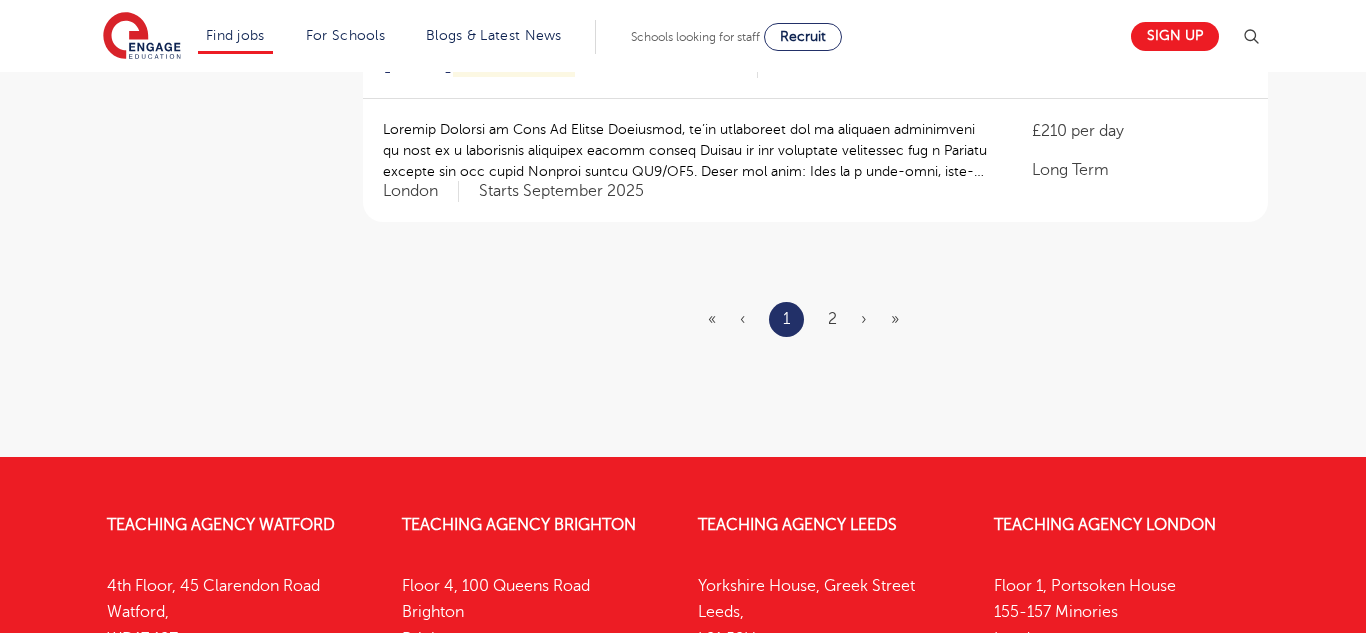 scroll, scrollTop: 2600, scrollLeft: 0, axis: vertical 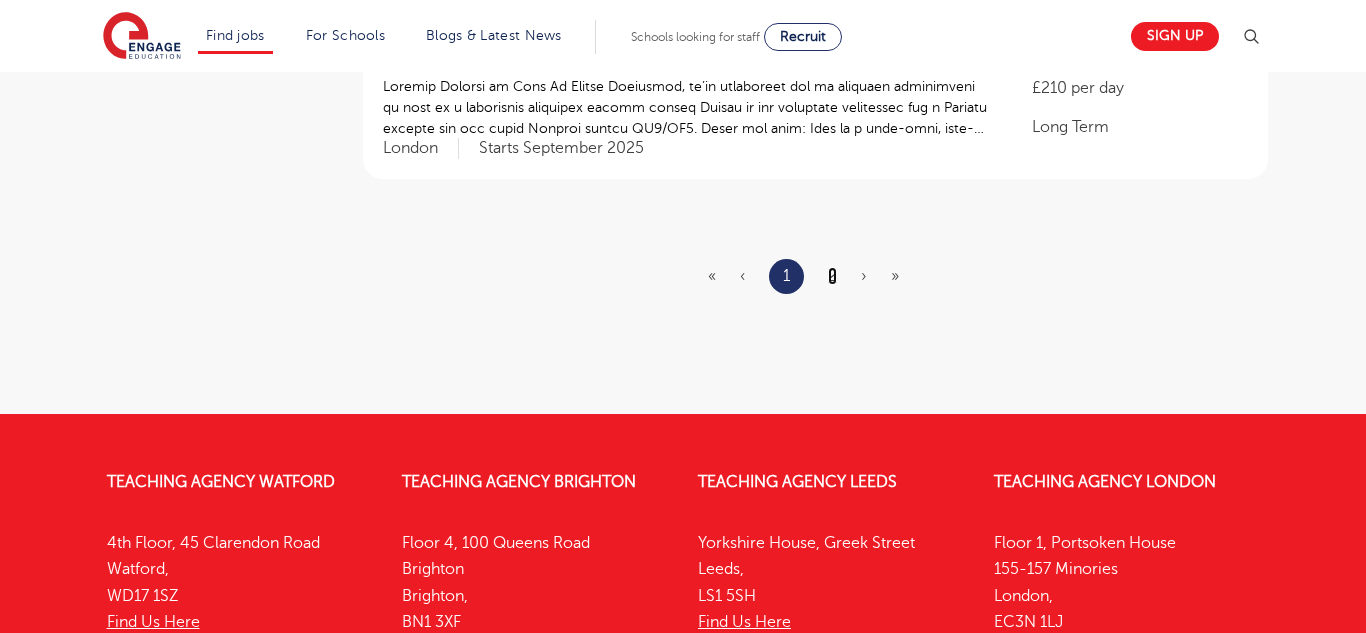 click on "2" at bounding box center (832, 276) 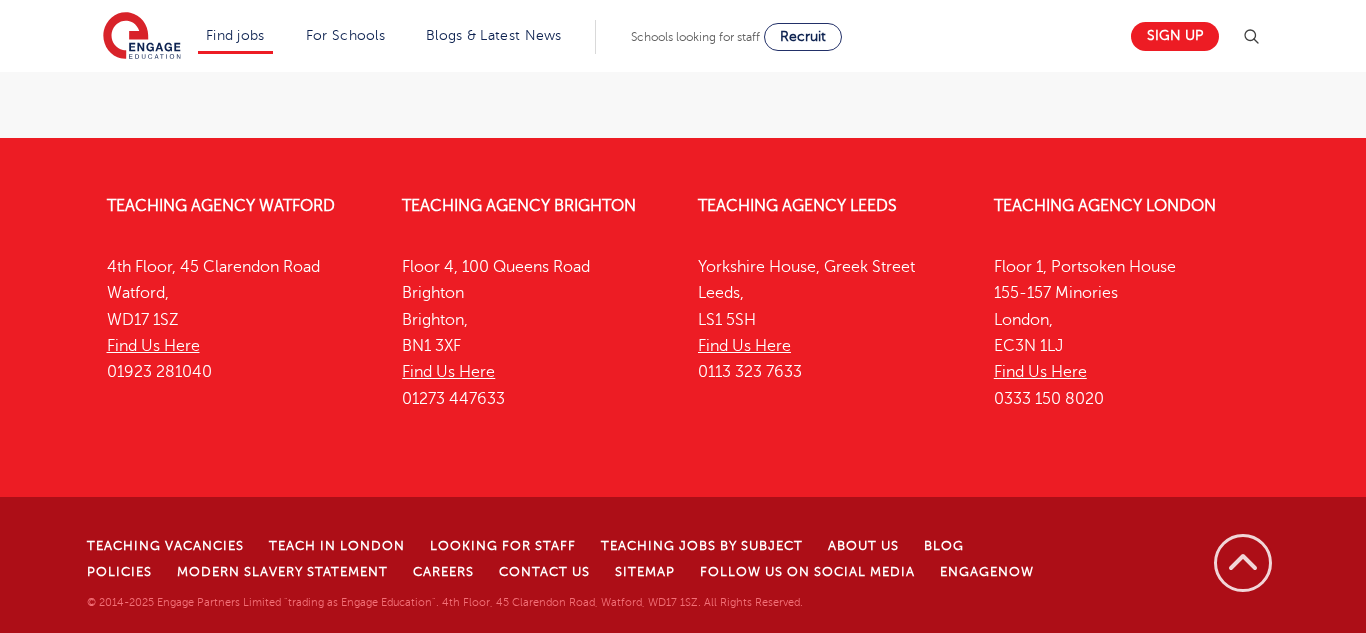 scroll, scrollTop: 0, scrollLeft: 0, axis: both 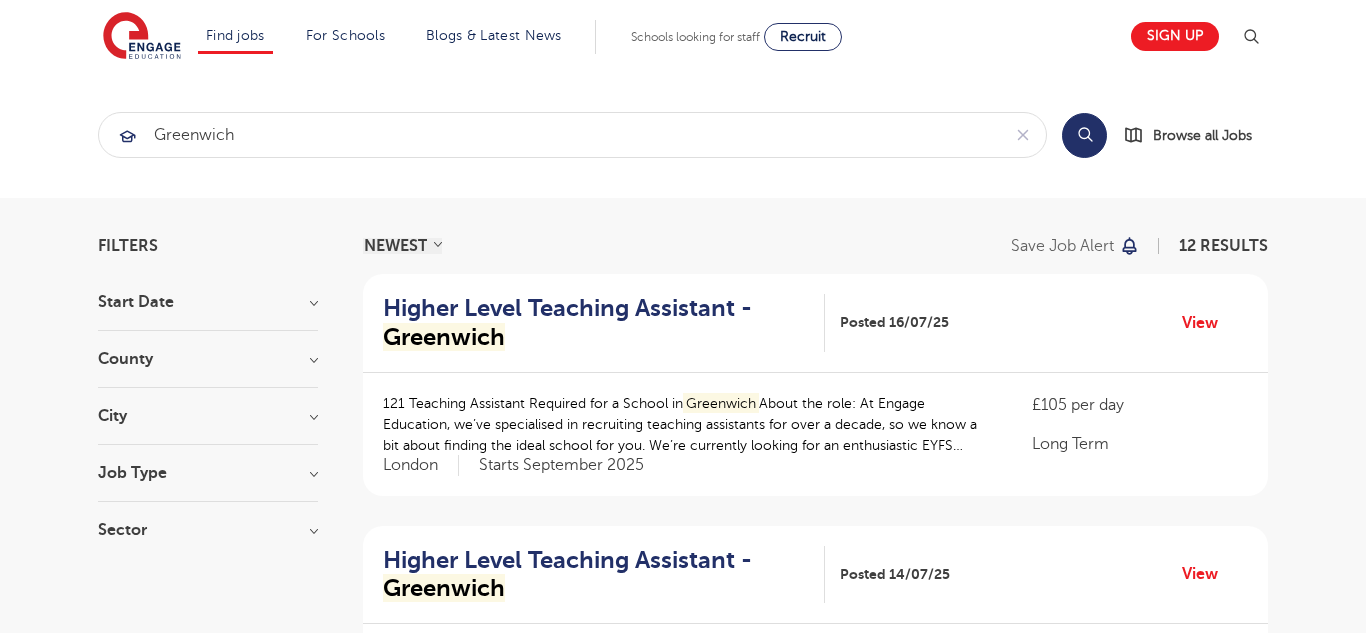 click on "Filters Start Date     September   1   Show more County     [CITY]   11       [CITY]   1   Show more City     [CITY]   12   Show more Job Type     Long Term   1   Sector     Long Term   11       All Through   1   Show more
Cancel
View Results
NEWEST OLDEST
Save job alert
12 RESULTS
Higher Level Teaching Assistant -  [CITY]
Posted 16/07/25
View
121 Teaching Assistant Required for a School in  [CITY] [CITY]
£105 per day
Long Term
«" at bounding box center (683, 590) 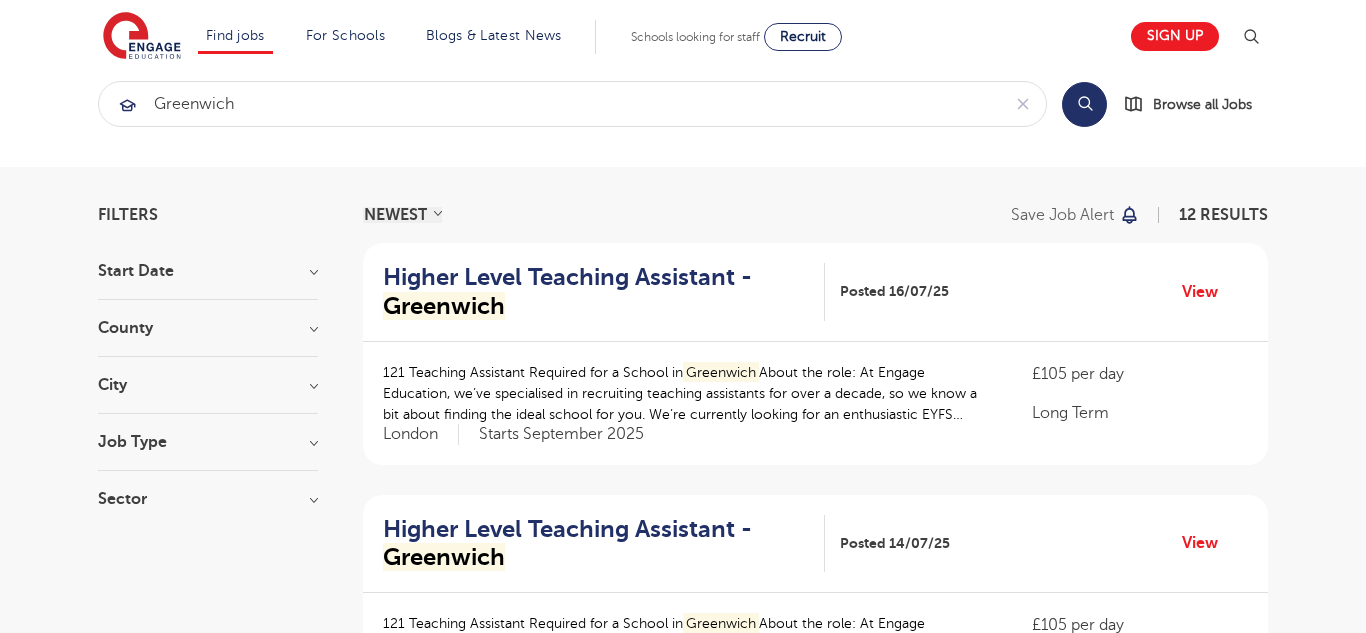 scroll, scrollTop: 0, scrollLeft: 0, axis: both 